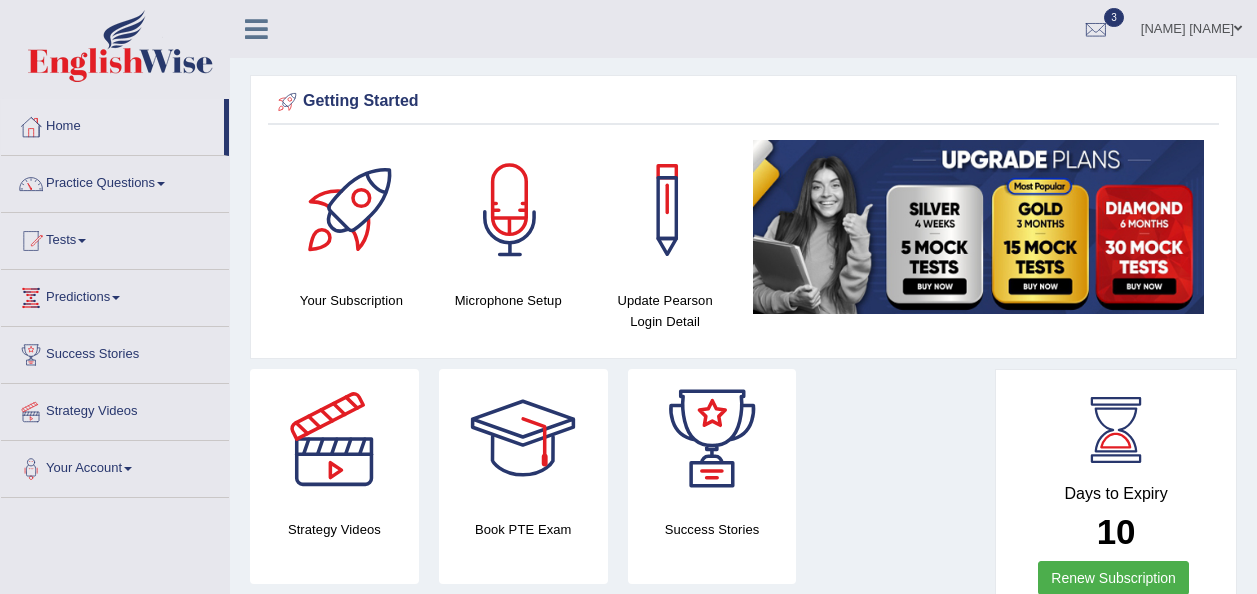 scroll, scrollTop: 0, scrollLeft: 0, axis: both 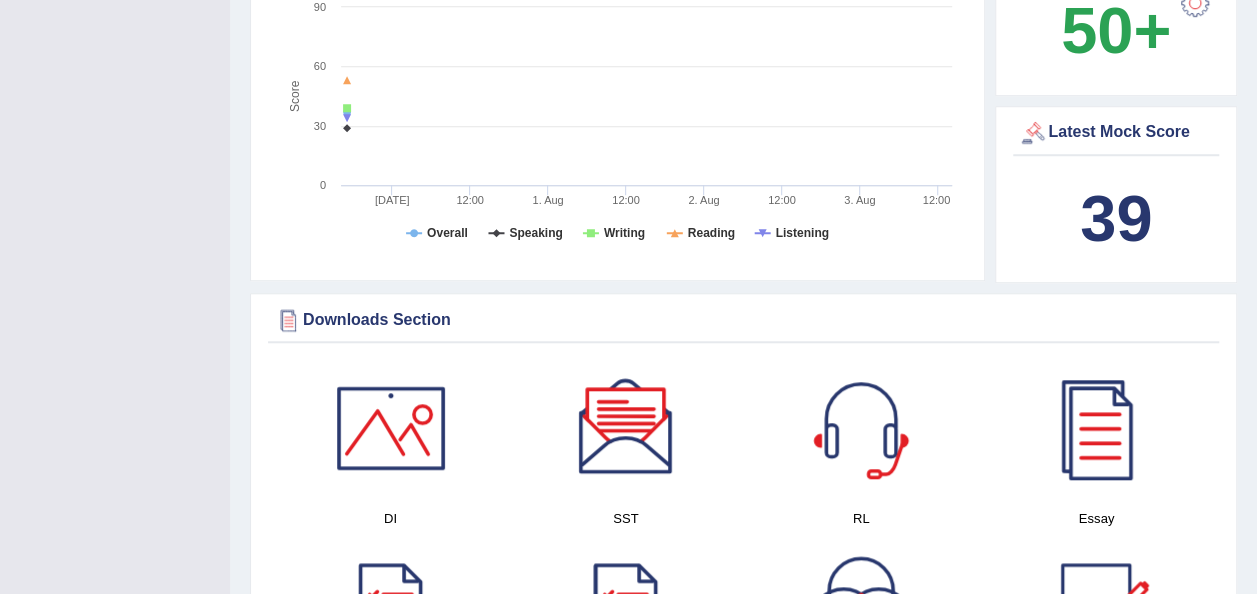 click on "39" at bounding box center (1116, 218) 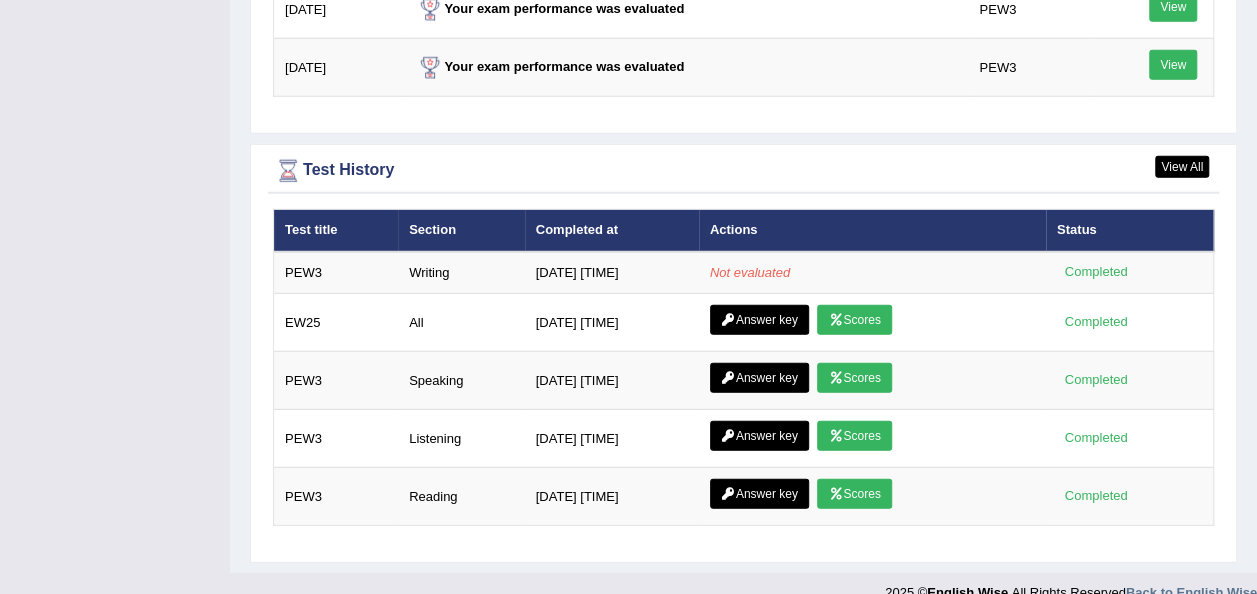 scroll, scrollTop: 2655, scrollLeft: 0, axis: vertical 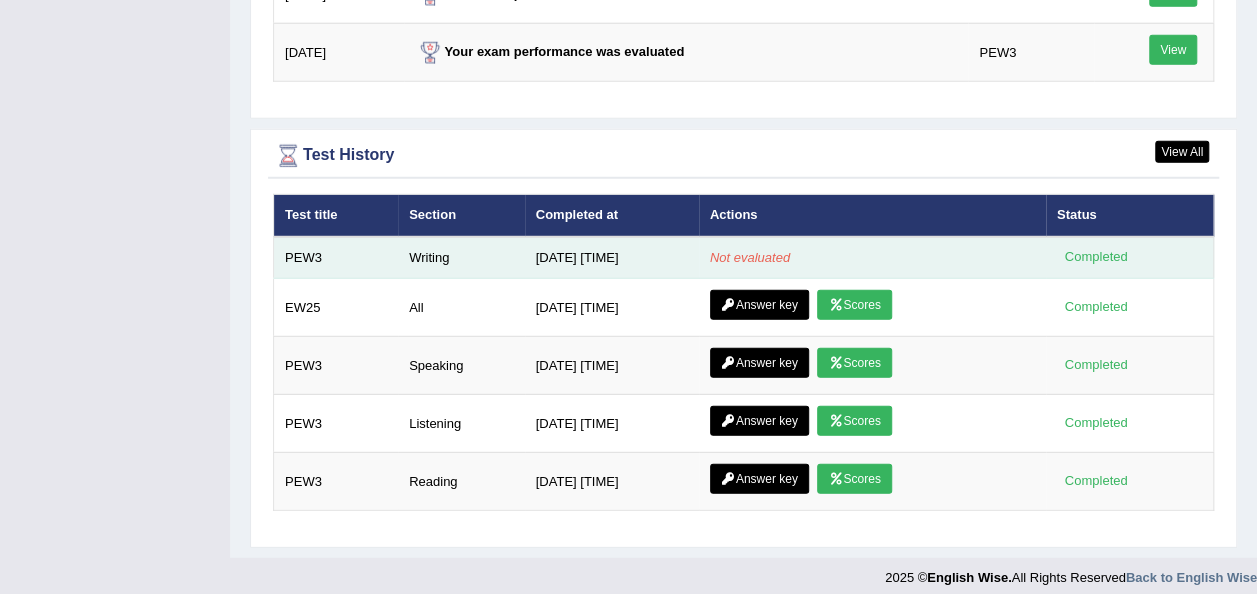 click on "Completed" at bounding box center [1130, 258] 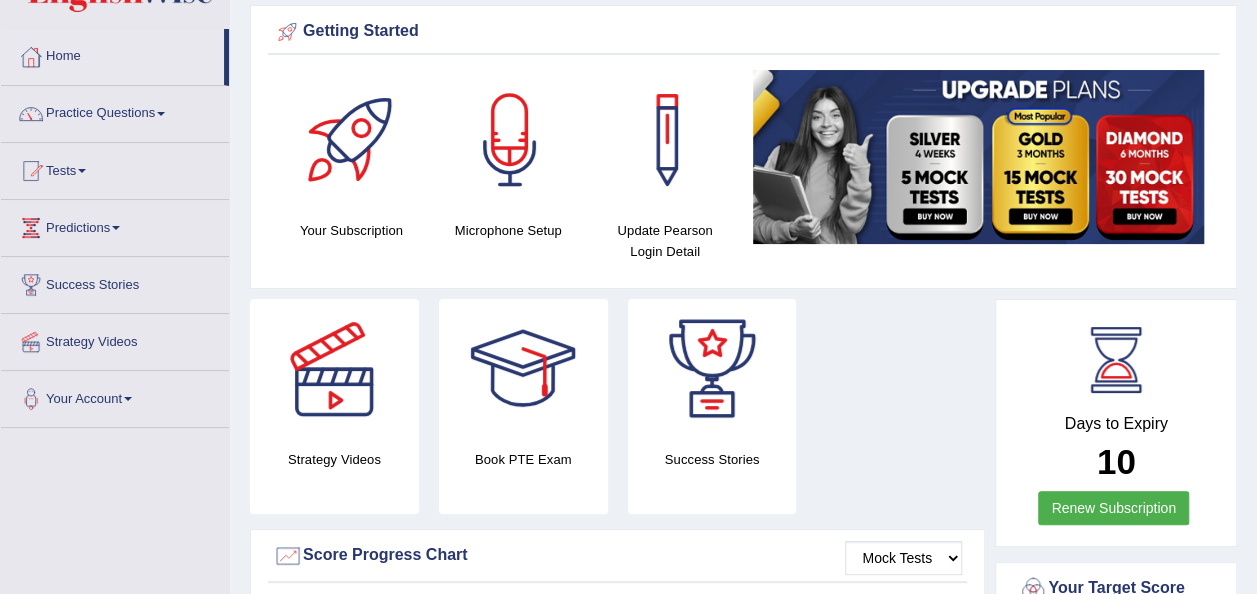 scroll, scrollTop: 0, scrollLeft: 0, axis: both 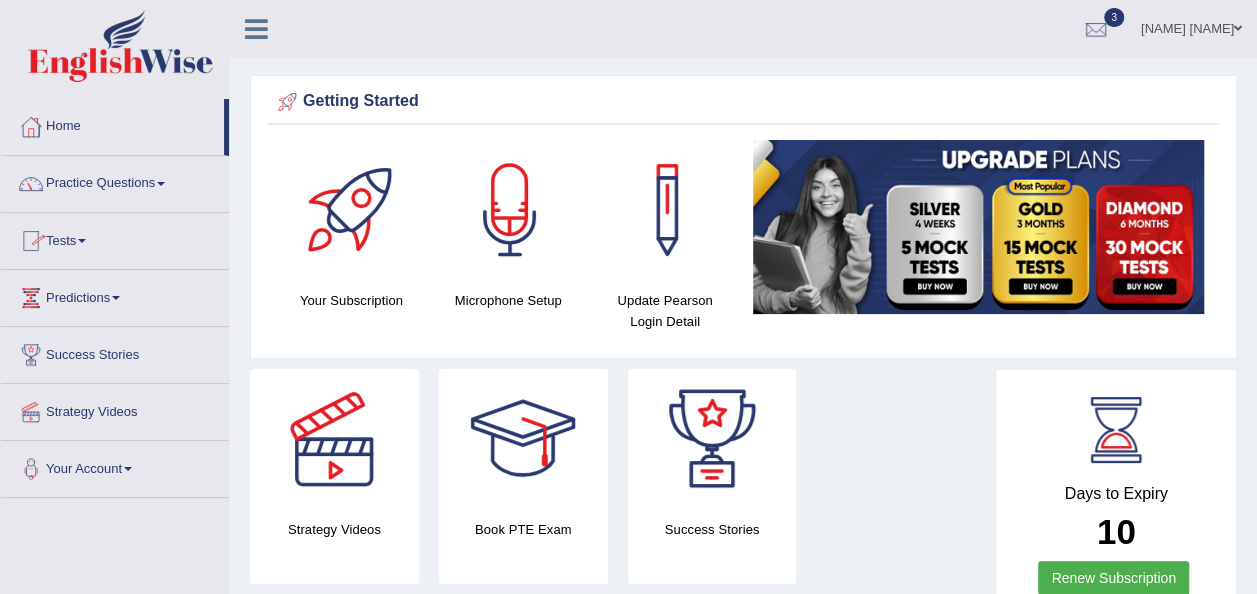 click on "Tests" at bounding box center [115, 238] 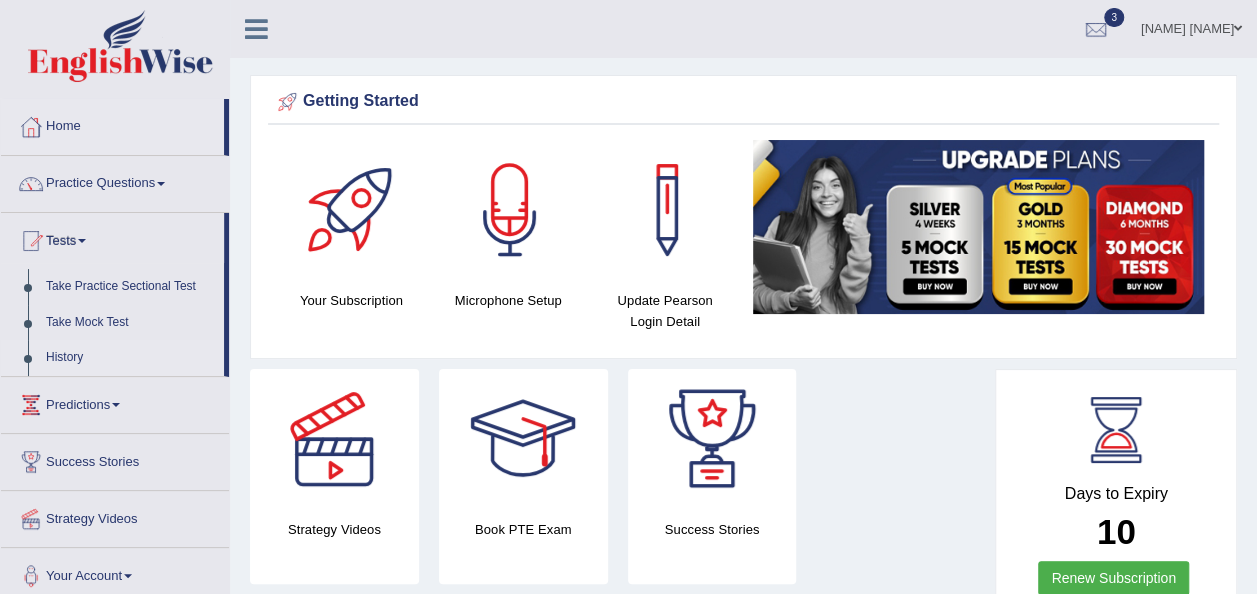 click on "History" at bounding box center (130, 358) 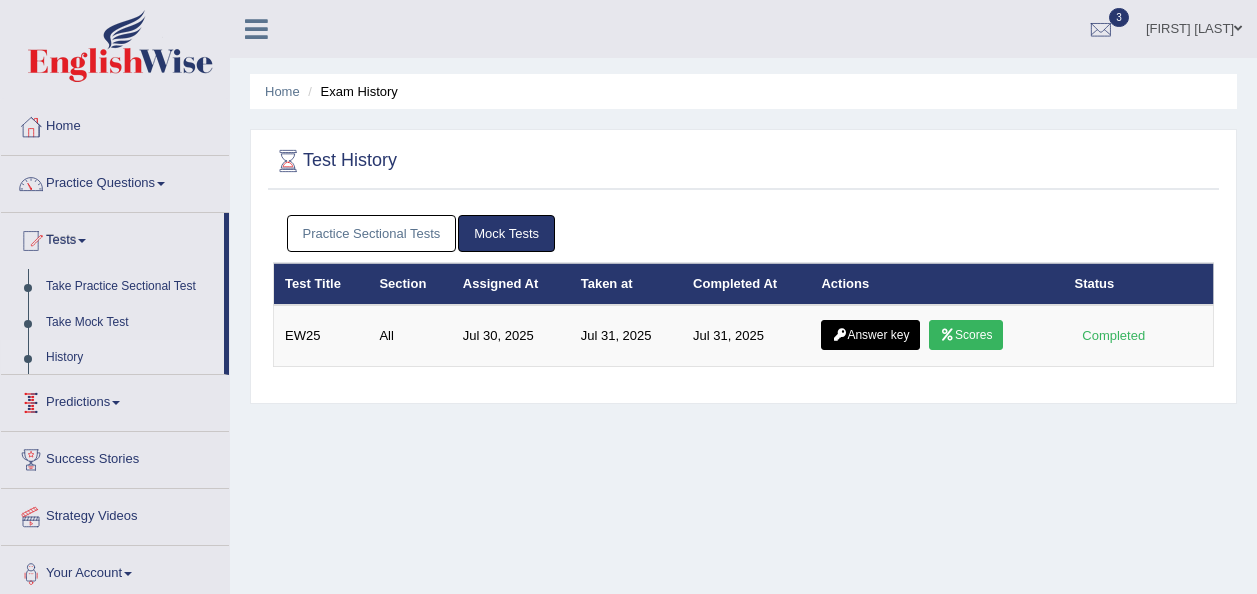 scroll, scrollTop: 0, scrollLeft: 0, axis: both 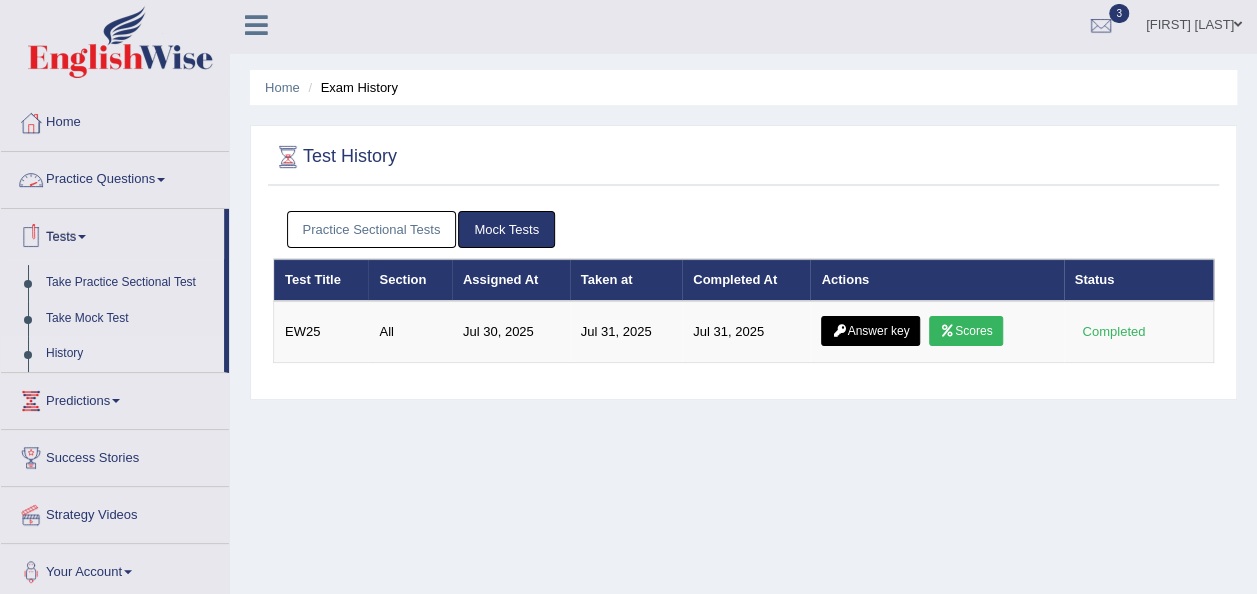 click on "Practice Sectional Tests" at bounding box center (372, 229) 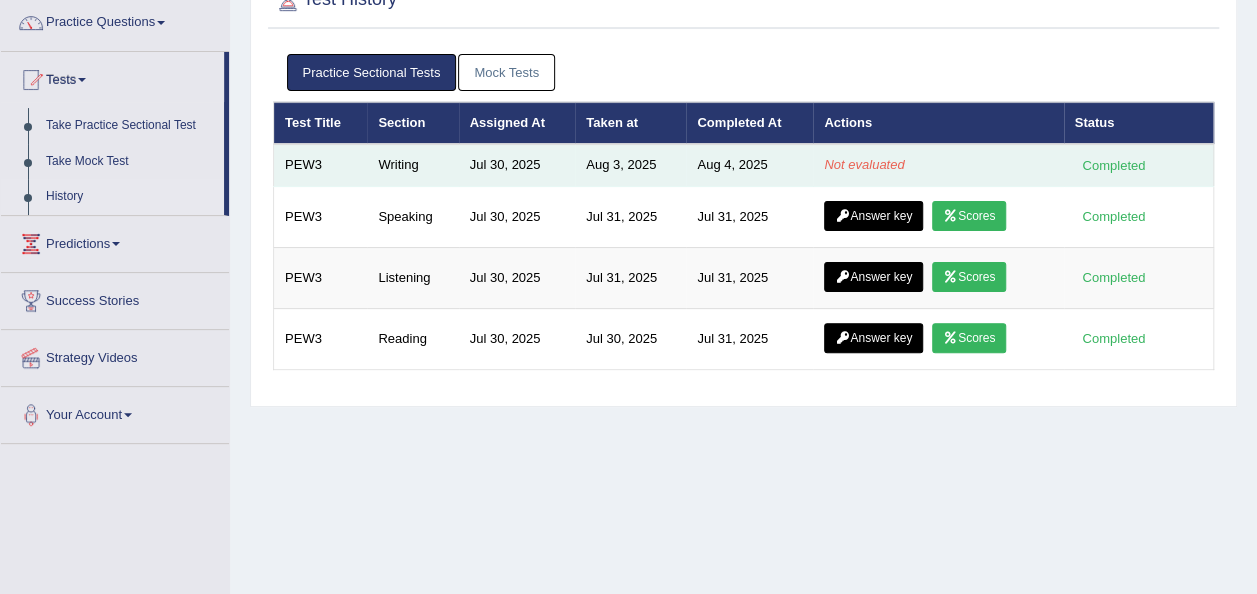 scroll, scrollTop: 162, scrollLeft: 0, axis: vertical 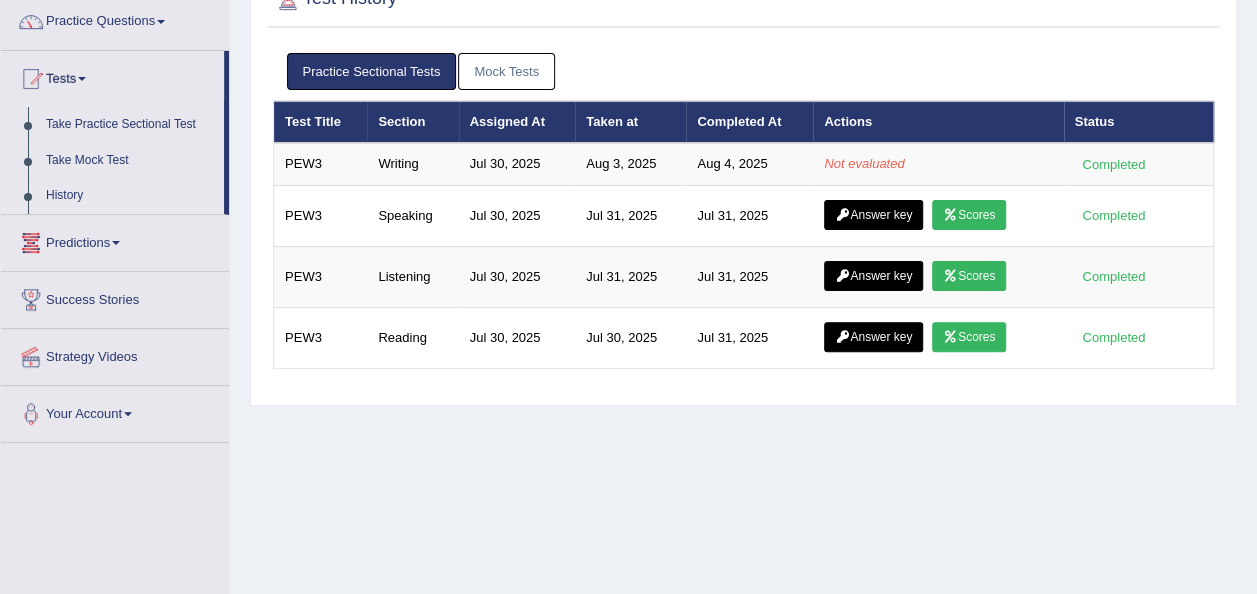 click on "History" at bounding box center [130, 196] 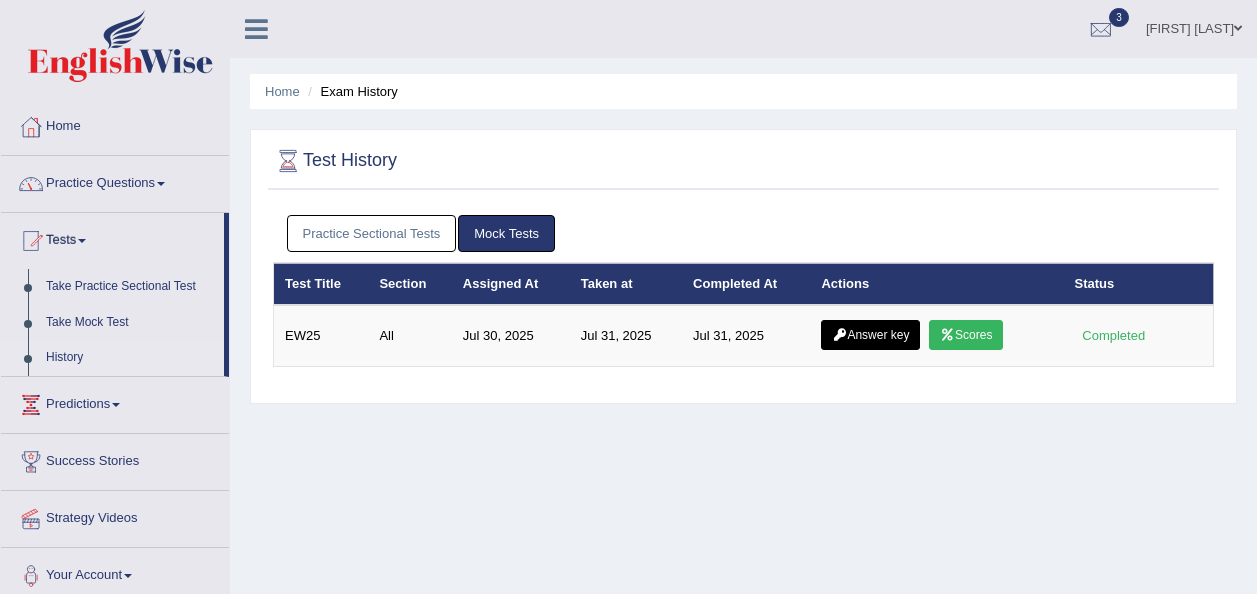 scroll, scrollTop: 0, scrollLeft: 0, axis: both 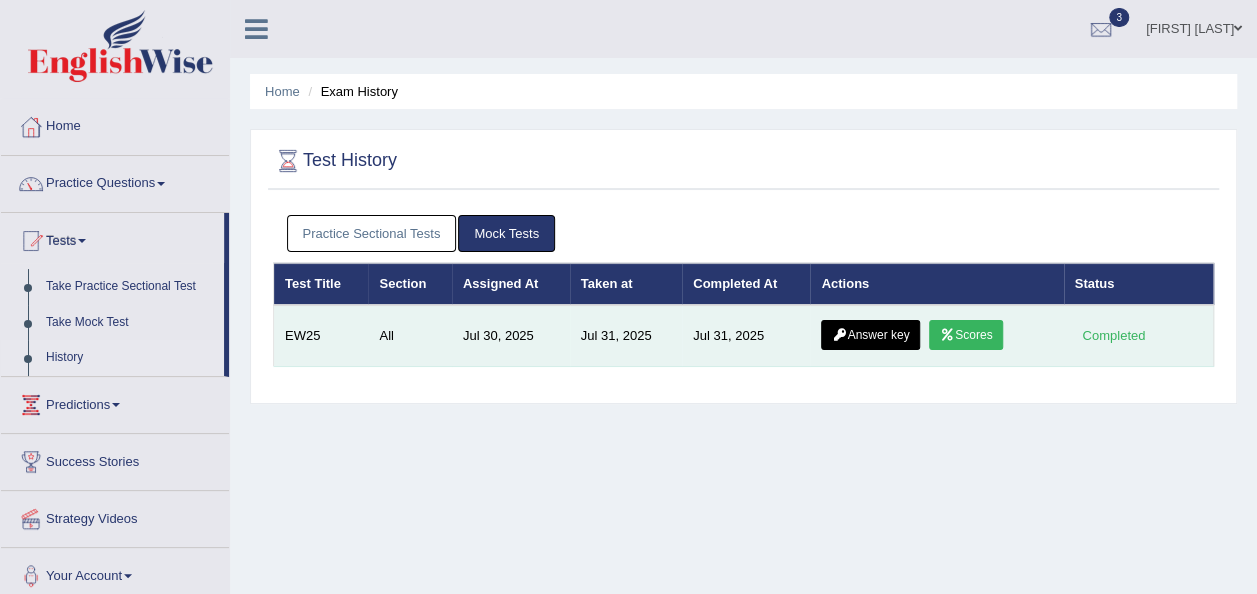 click at bounding box center (947, 335) 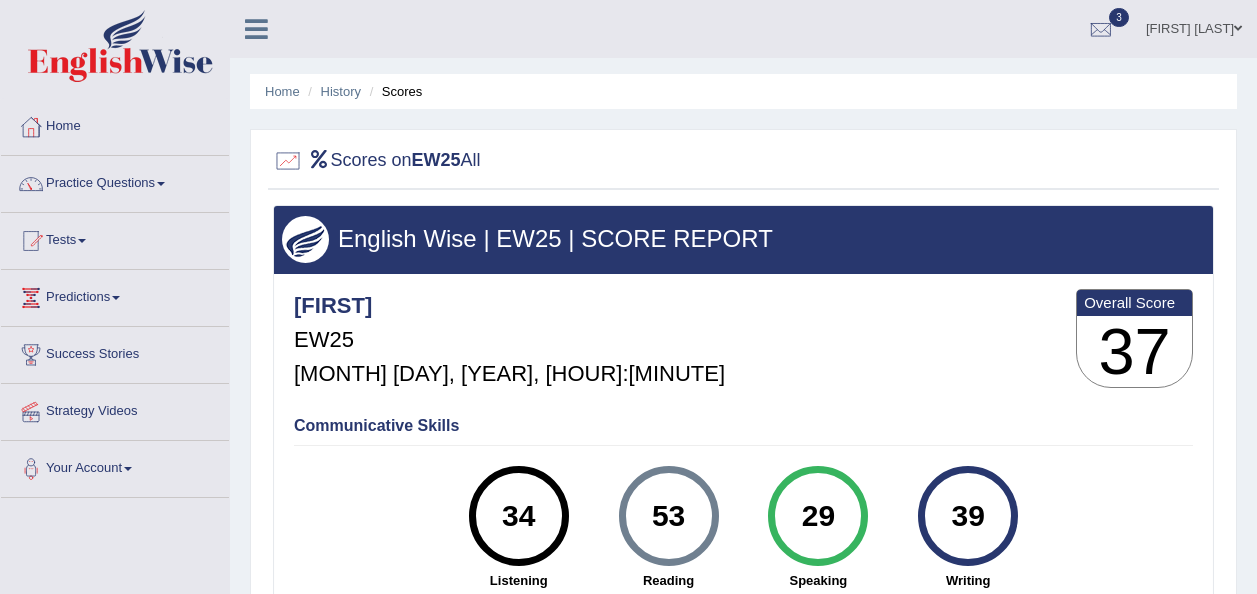 scroll, scrollTop: 0, scrollLeft: 0, axis: both 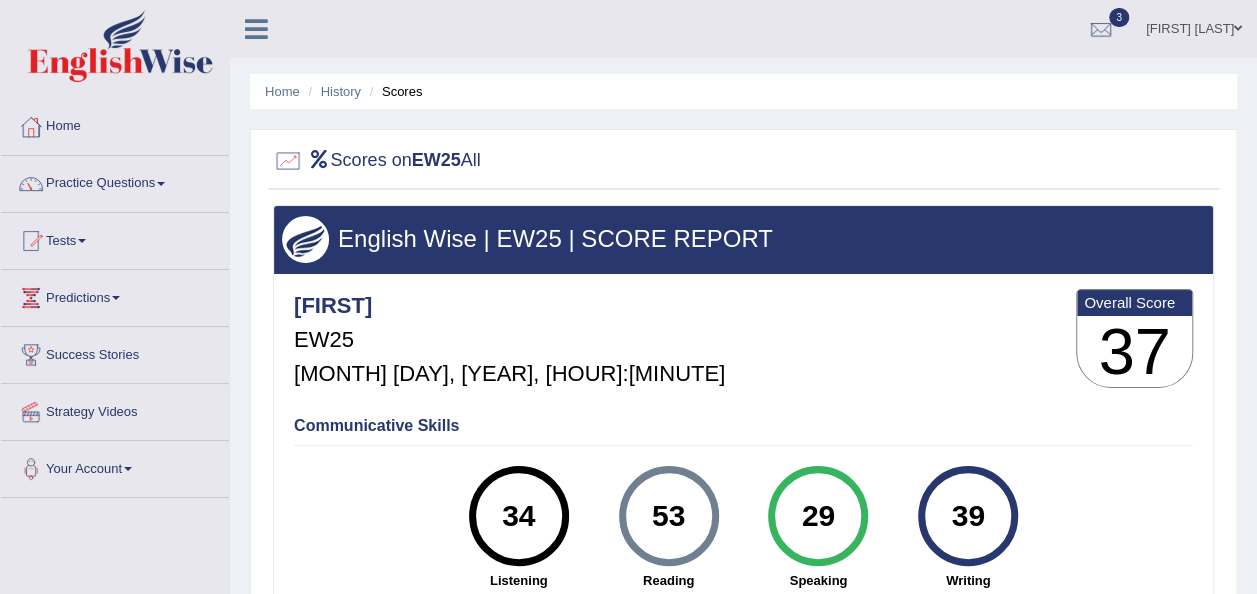 click on "Tests" at bounding box center (115, 238) 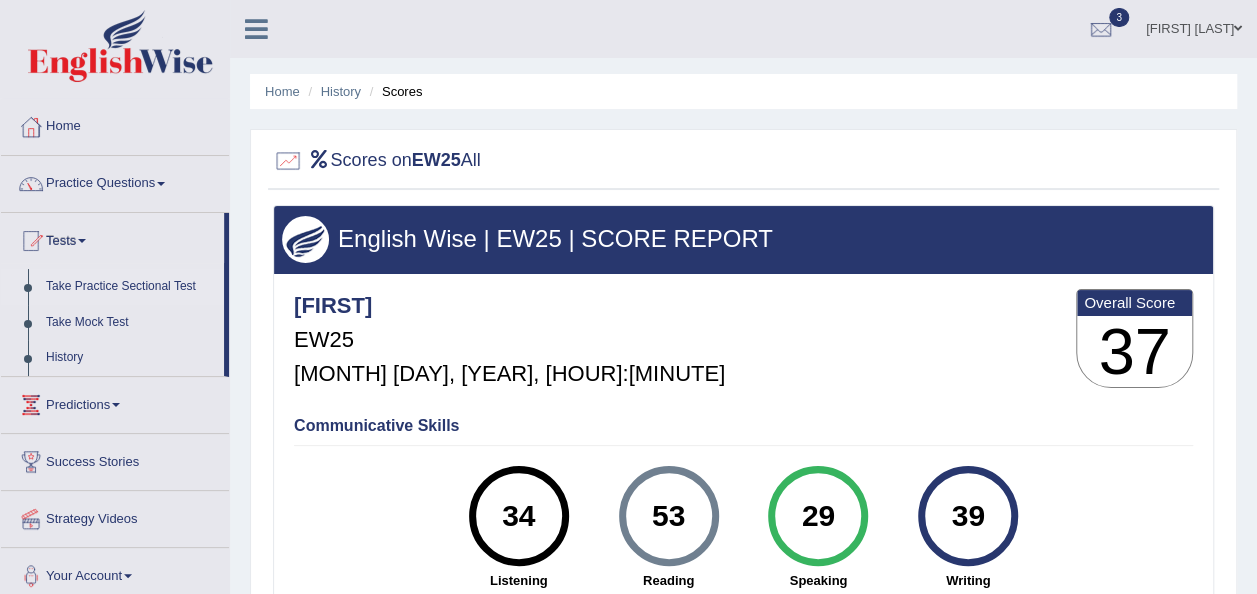 click on "Take Practice Sectional Test" at bounding box center (130, 287) 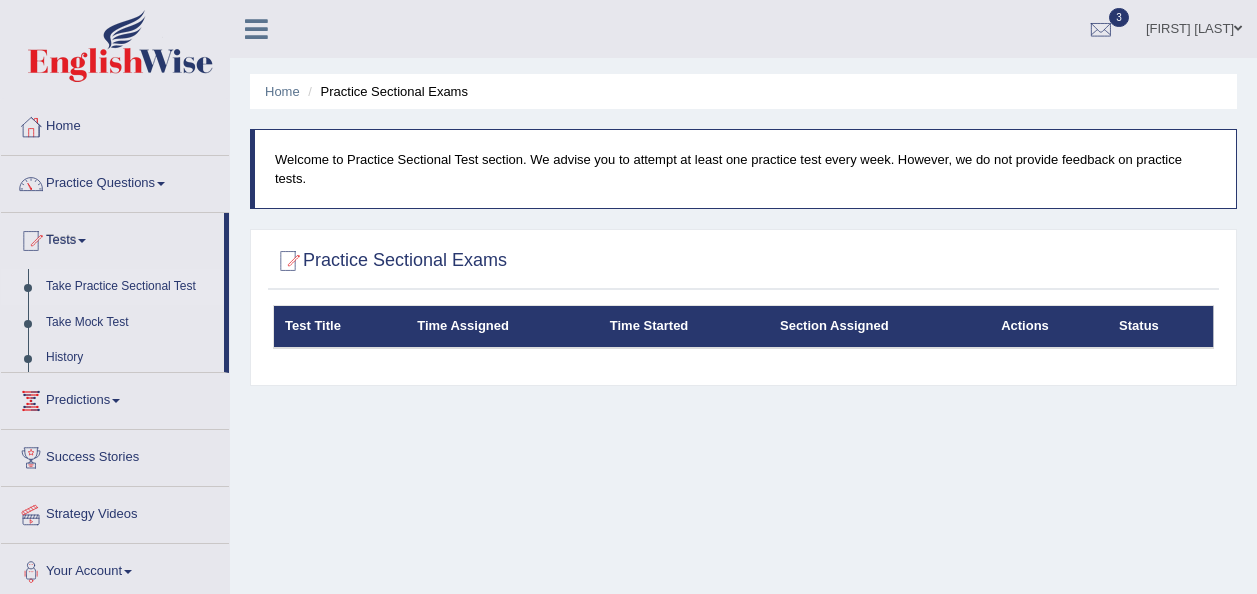 scroll, scrollTop: 0, scrollLeft: 0, axis: both 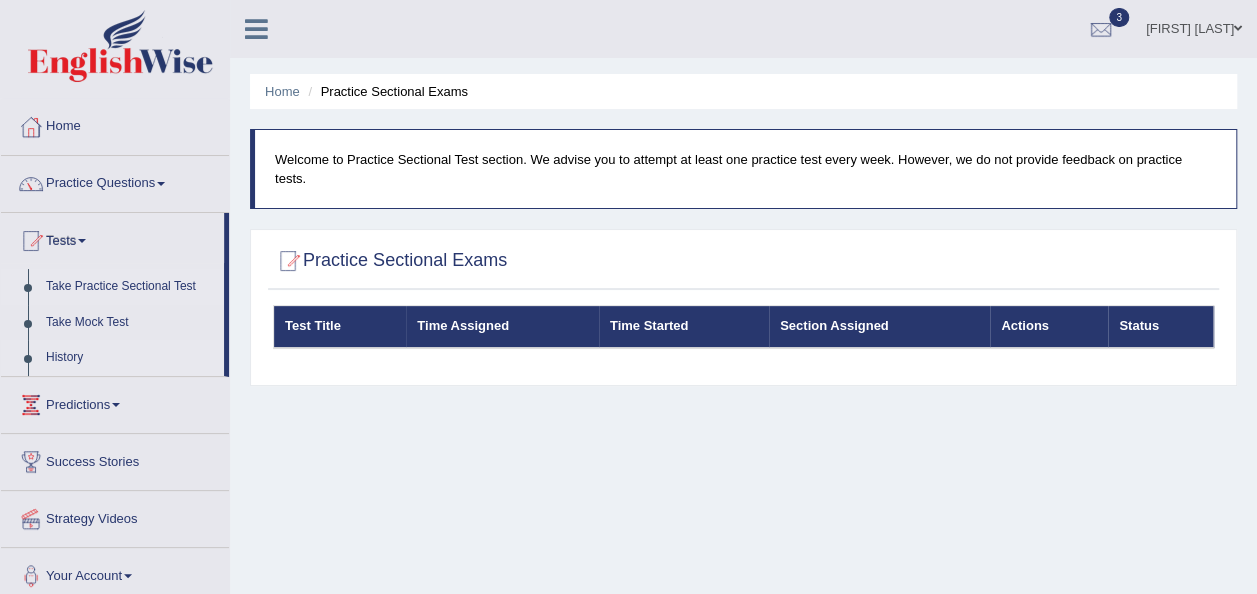 click on "History" at bounding box center [130, 358] 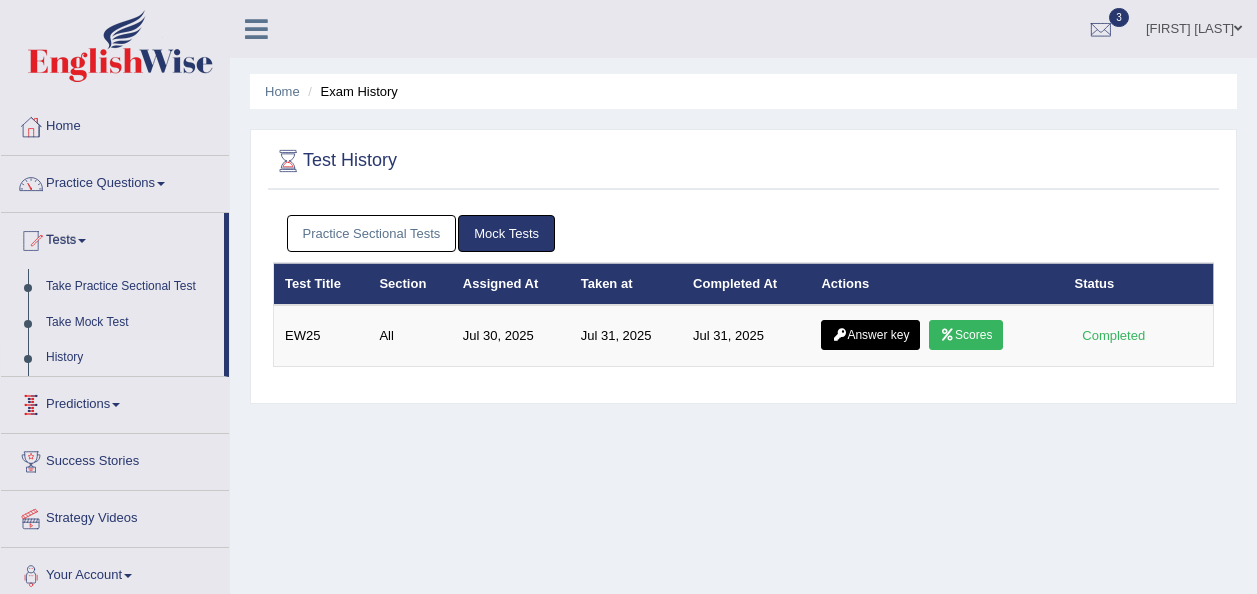 scroll, scrollTop: 0, scrollLeft: 0, axis: both 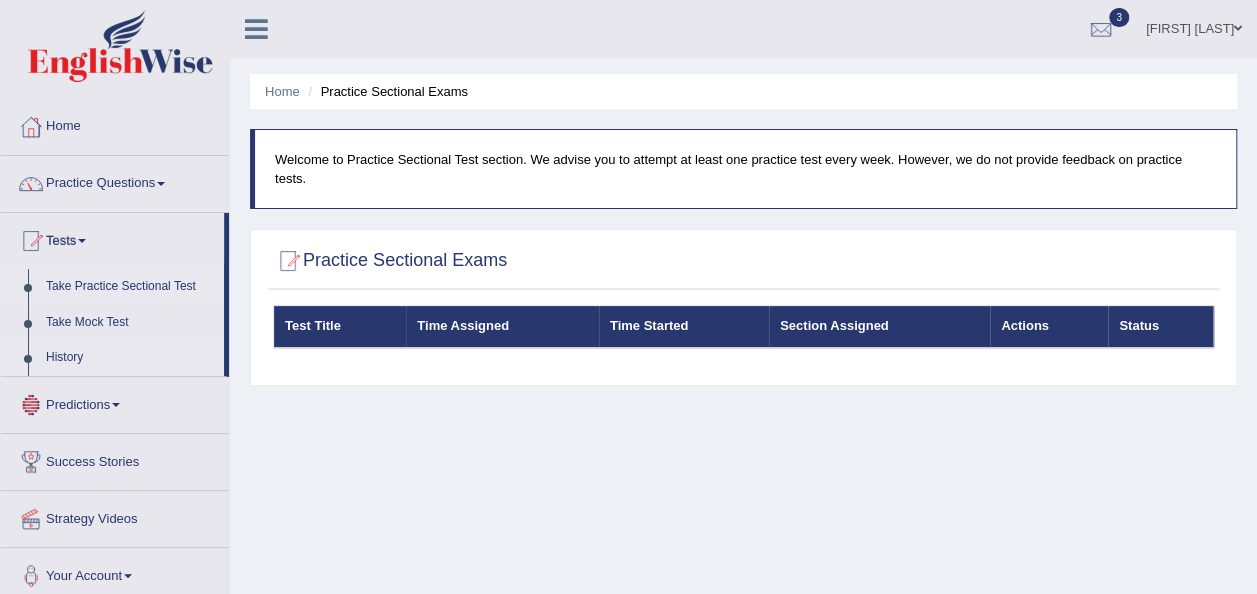 click on "History" at bounding box center (130, 358) 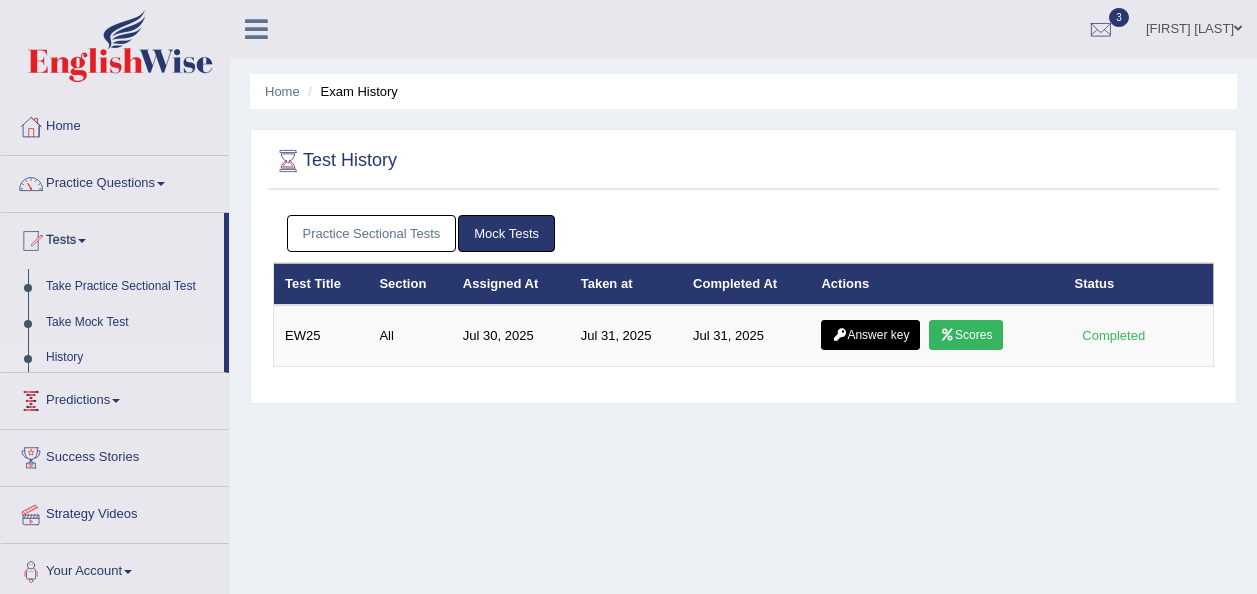 scroll, scrollTop: 0, scrollLeft: 0, axis: both 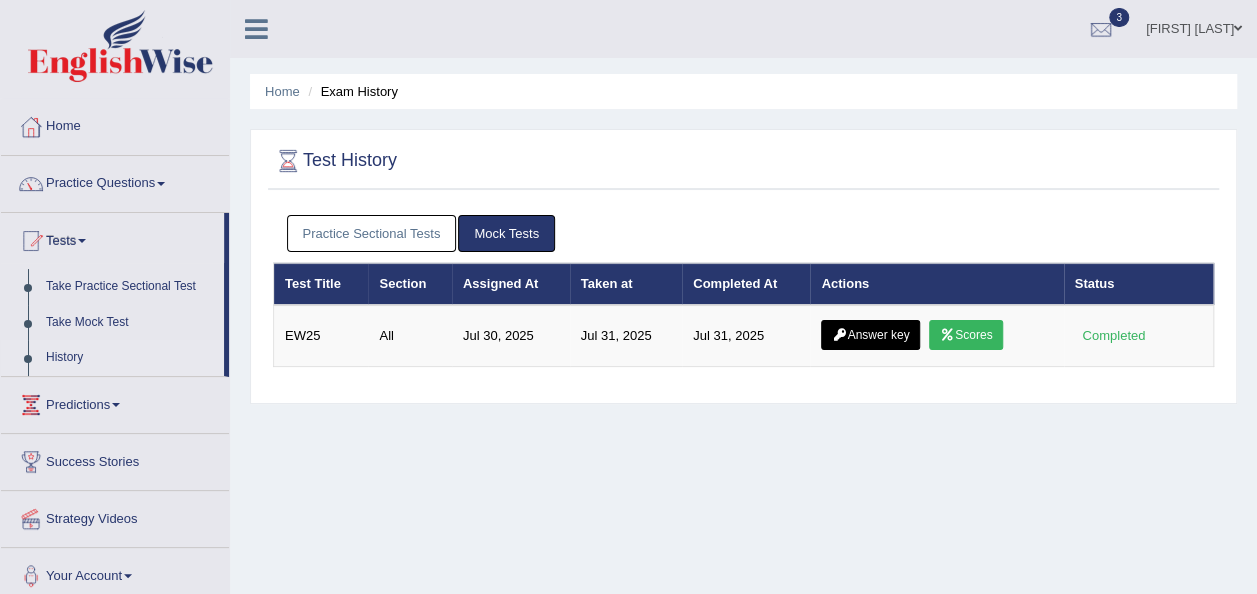click on "Practice Sectional Tests" at bounding box center [372, 233] 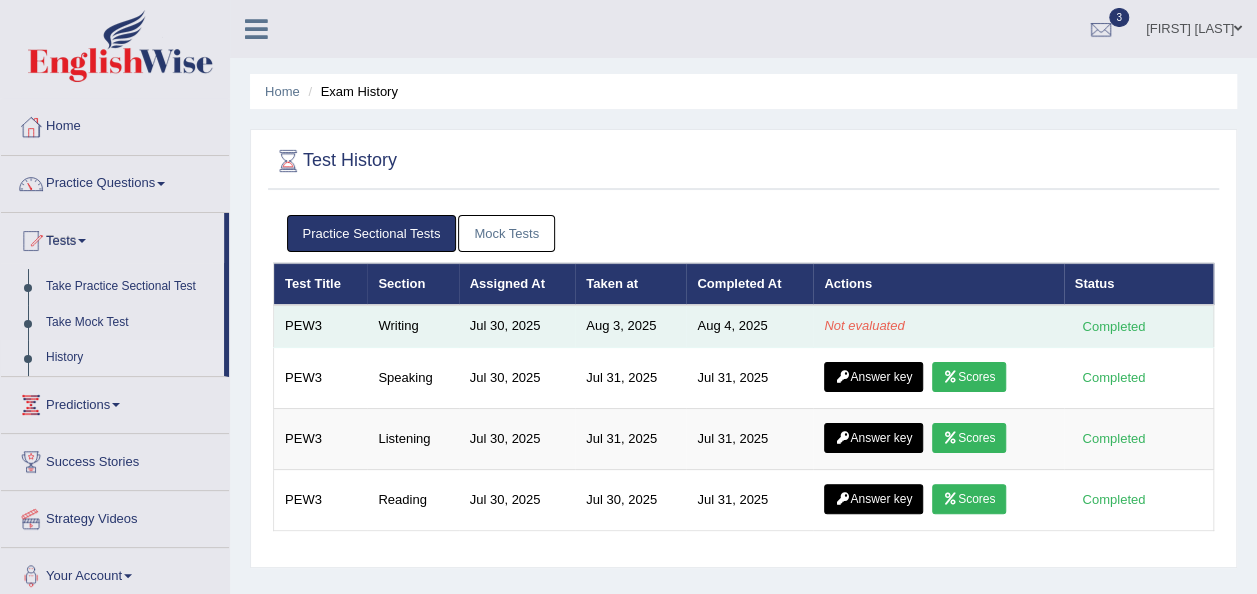 click on "Completed" at bounding box center (1139, 326) 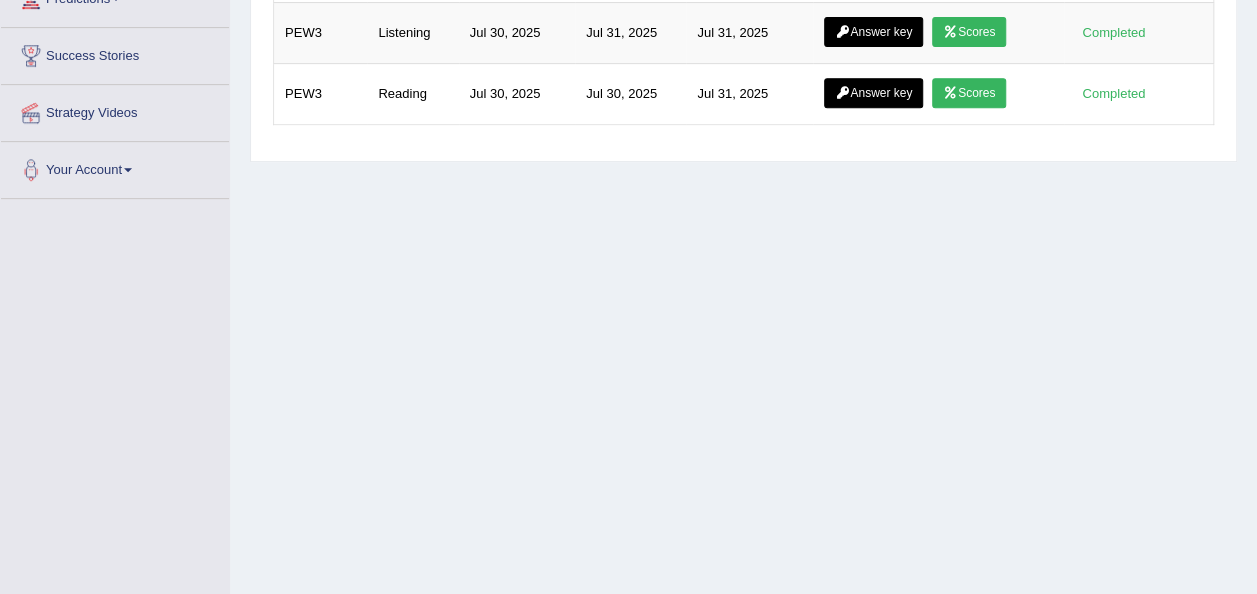 scroll, scrollTop: 456, scrollLeft: 0, axis: vertical 